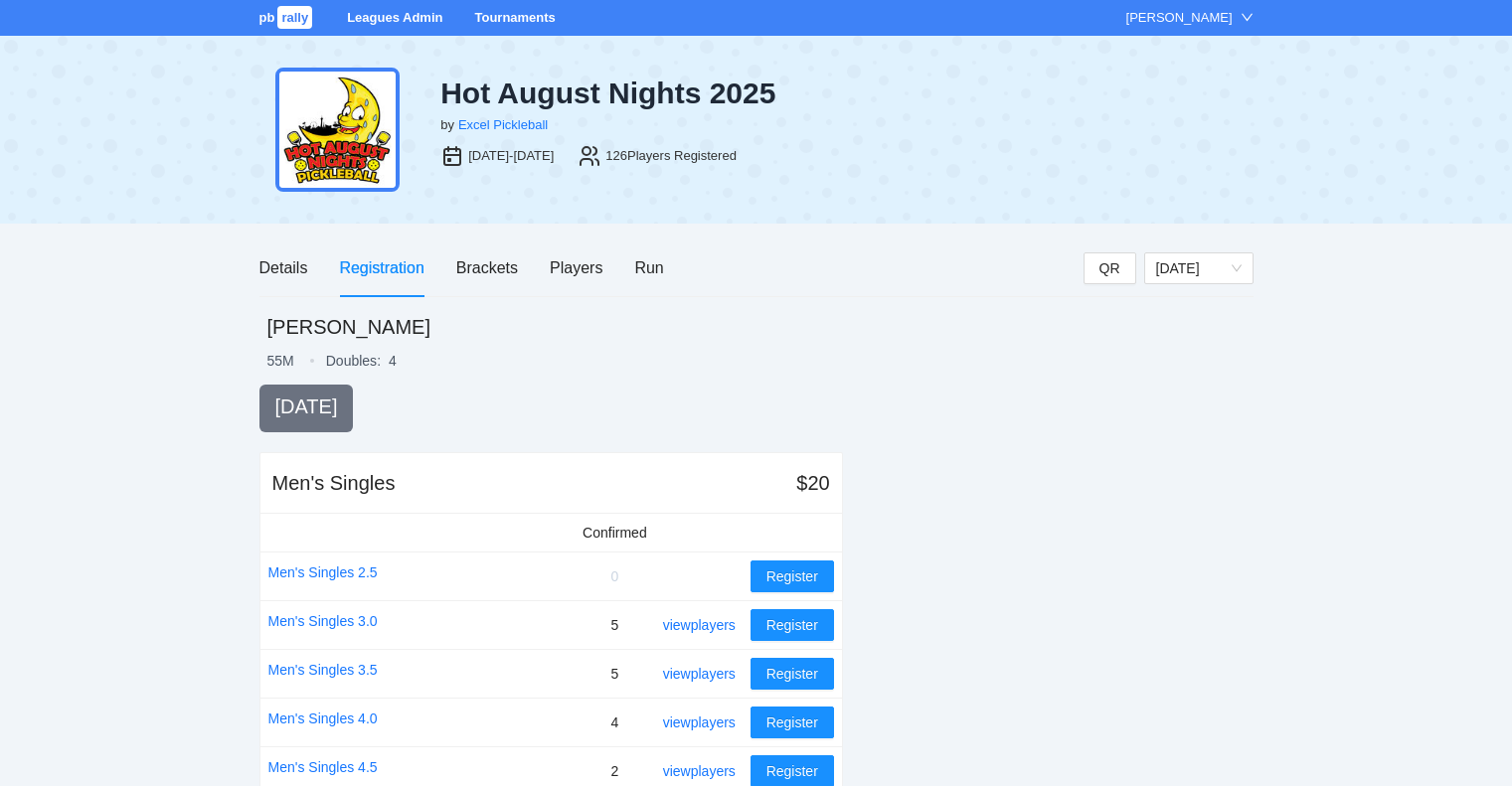 scroll, scrollTop: 0, scrollLeft: 0, axis: both 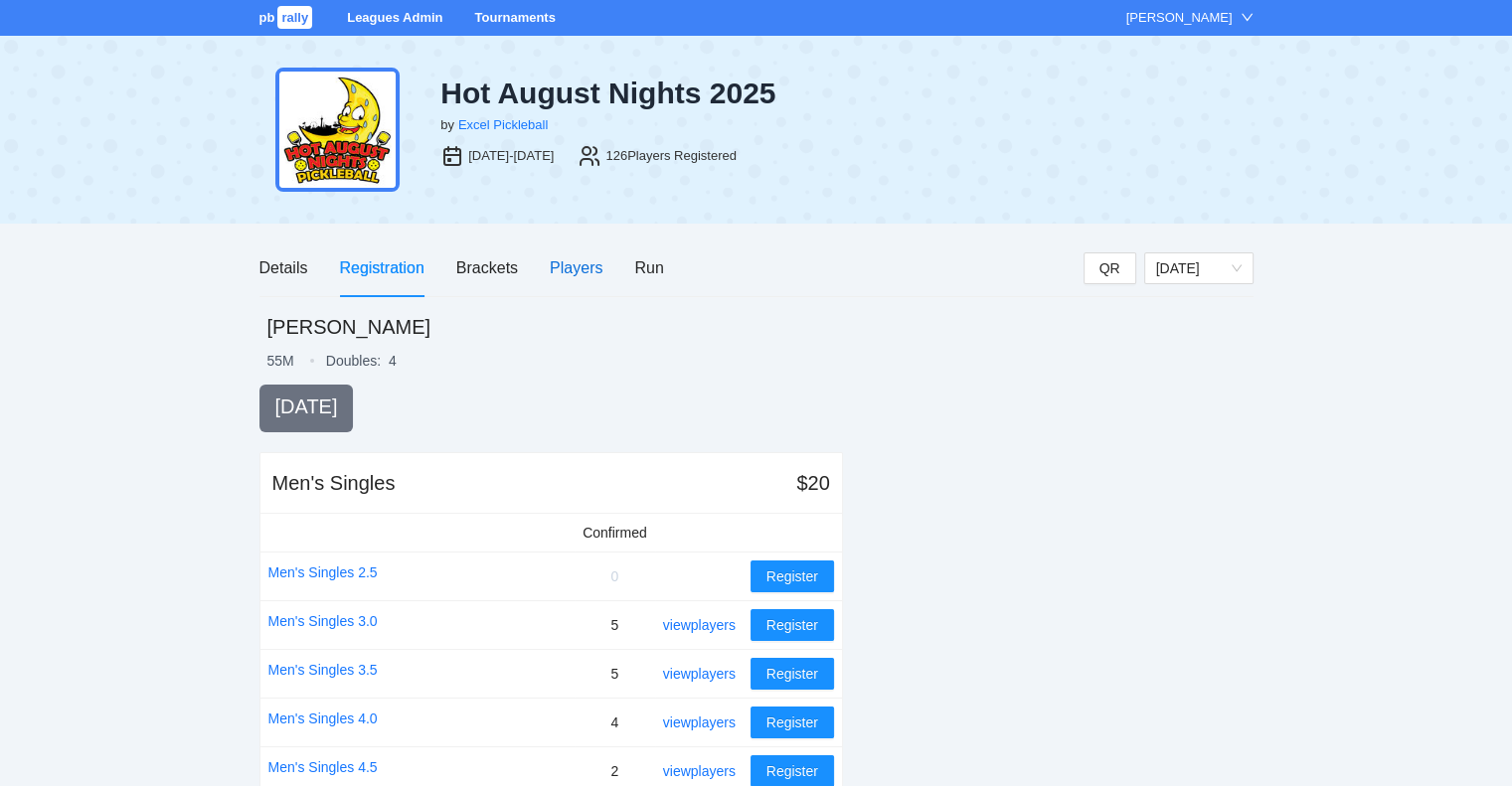 click on "Players" at bounding box center [576, 267] 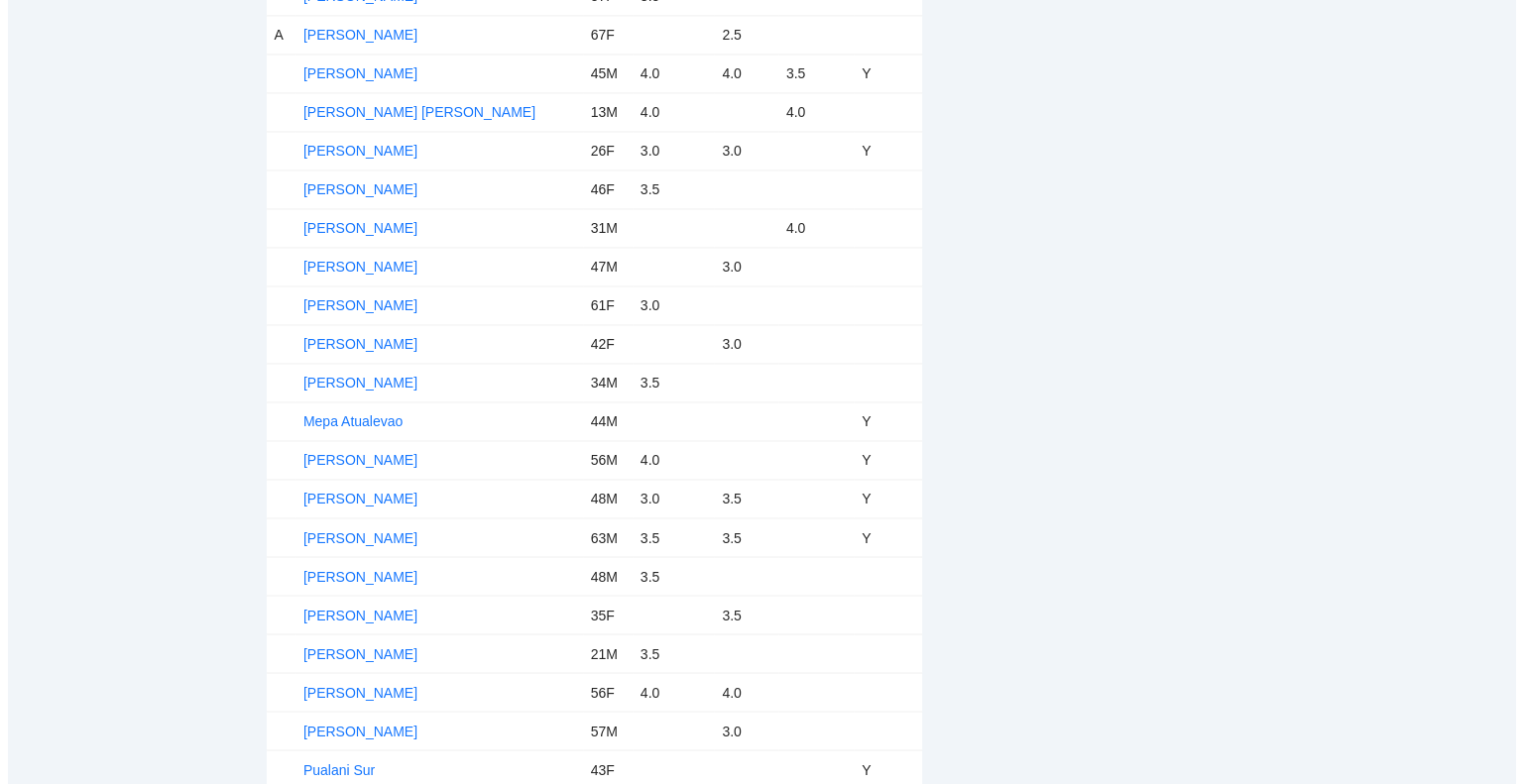 scroll, scrollTop: 3239, scrollLeft: 0, axis: vertical 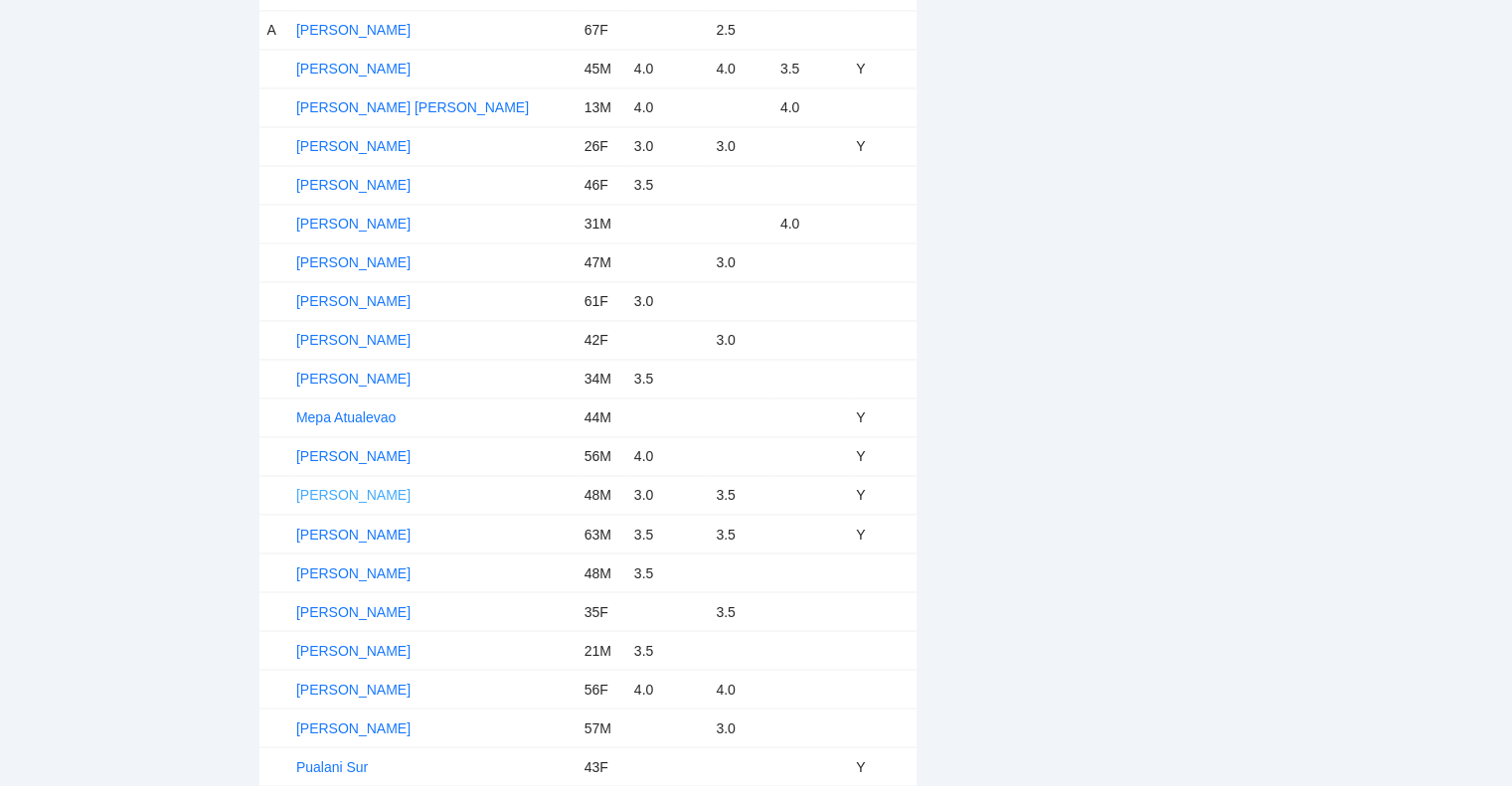 click on "[PERSON_NAME]" at bounding box center [353, 495] 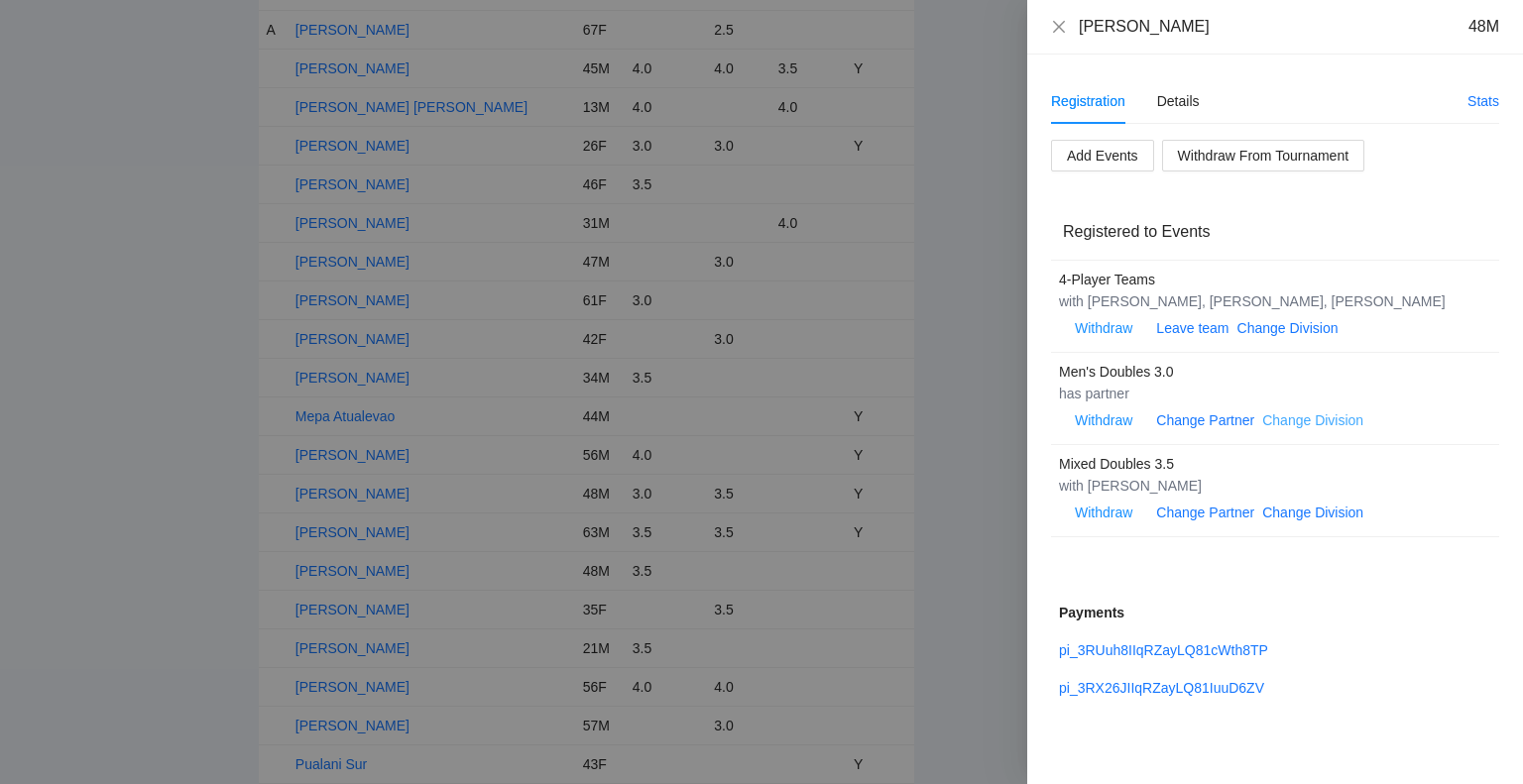 click on "Change Division" at bounding box center [1313, 420] 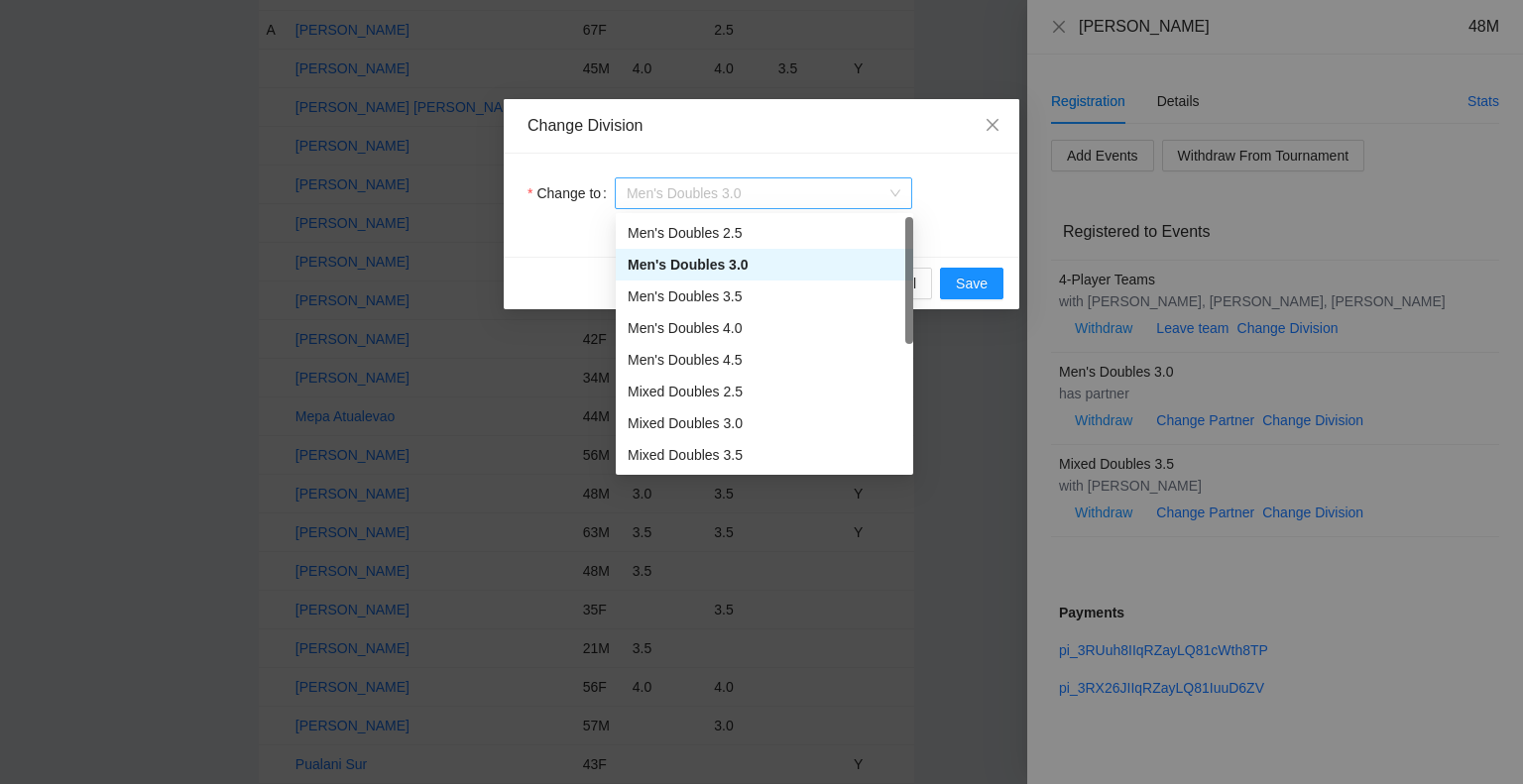 click on "Men's Doubles 3.0" at bounding box center (763, 193) 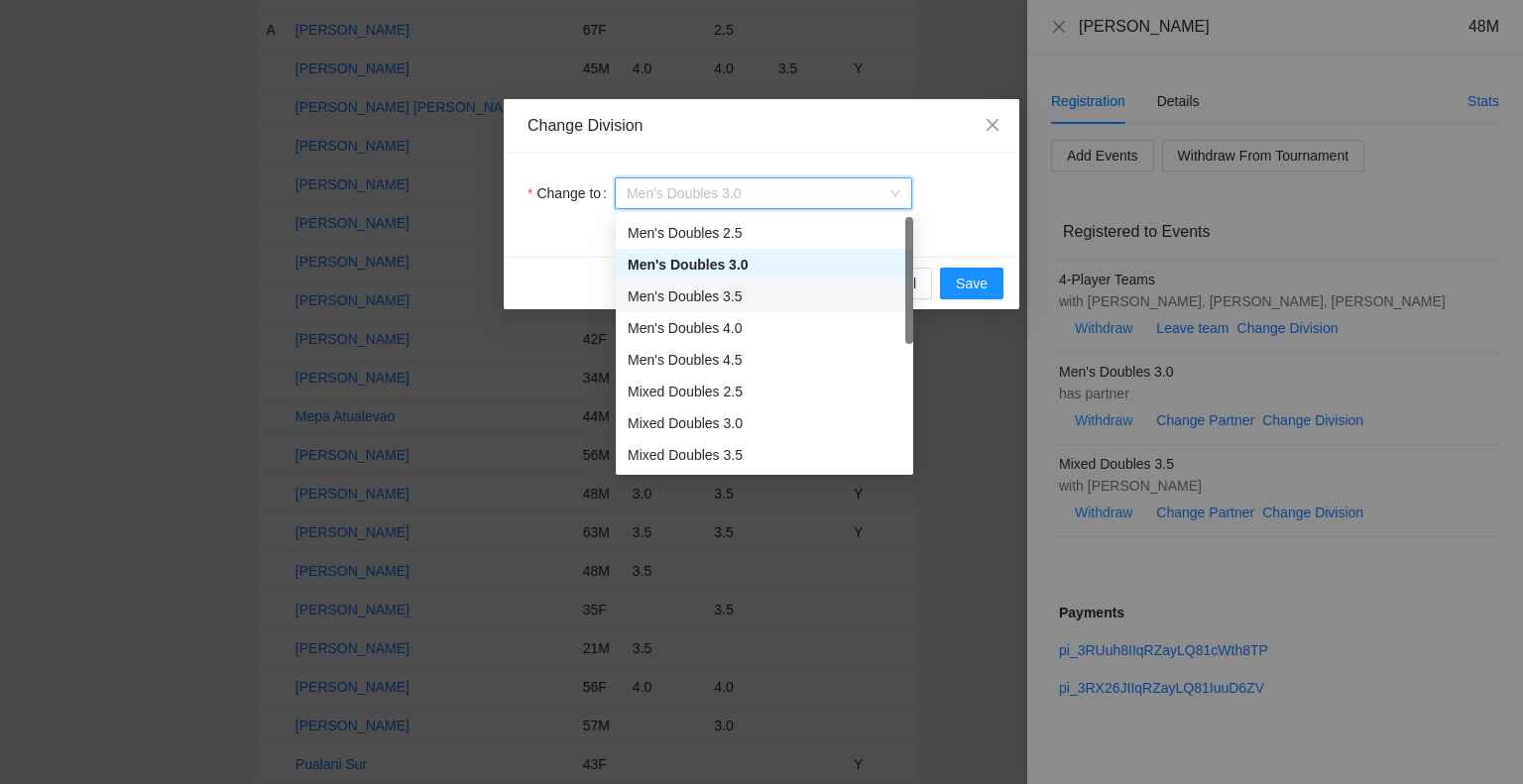 click on "Men's Doubles 3.5" at bounding box center [764, 296] 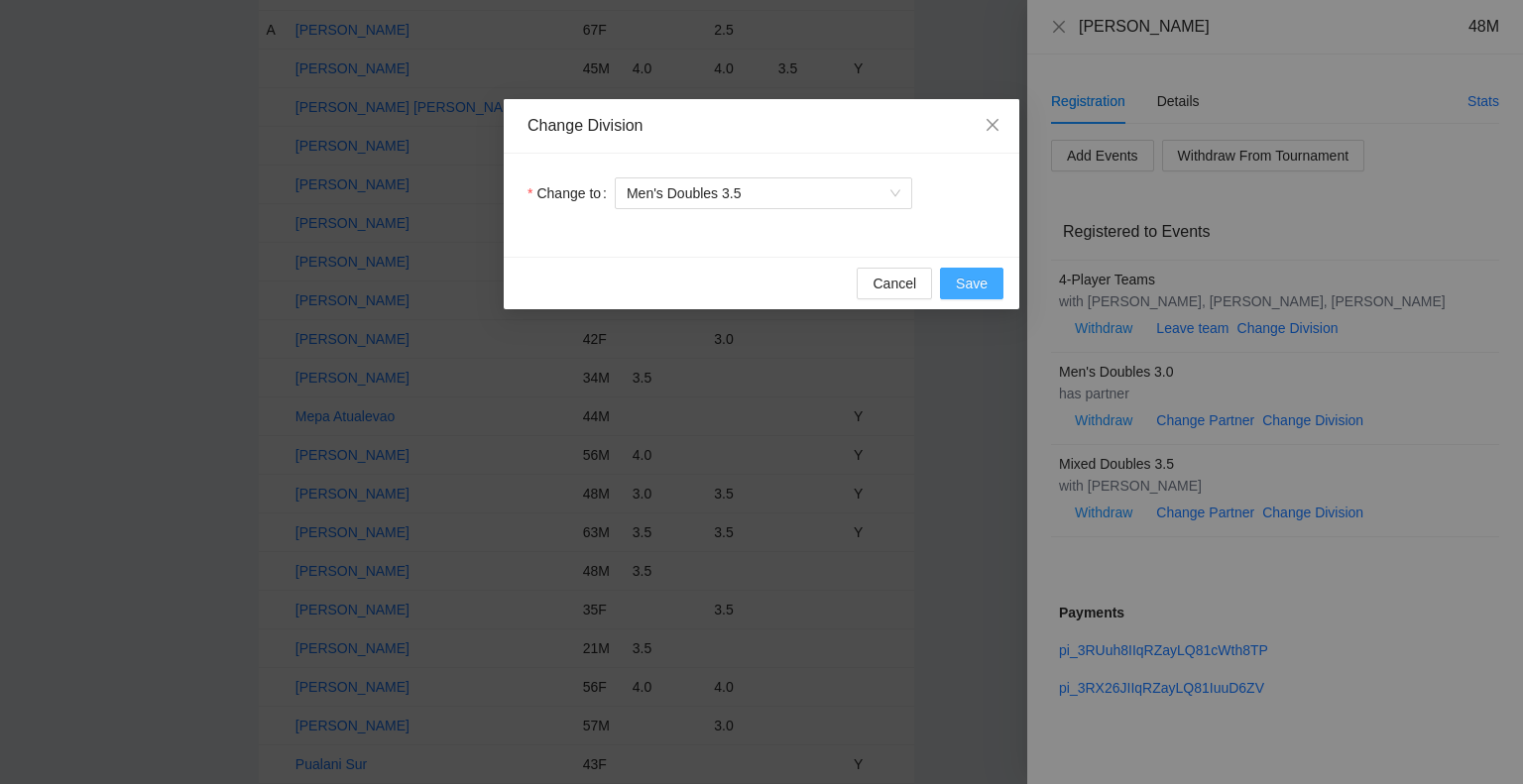 click on "Save" at bounding box center (972, 283) 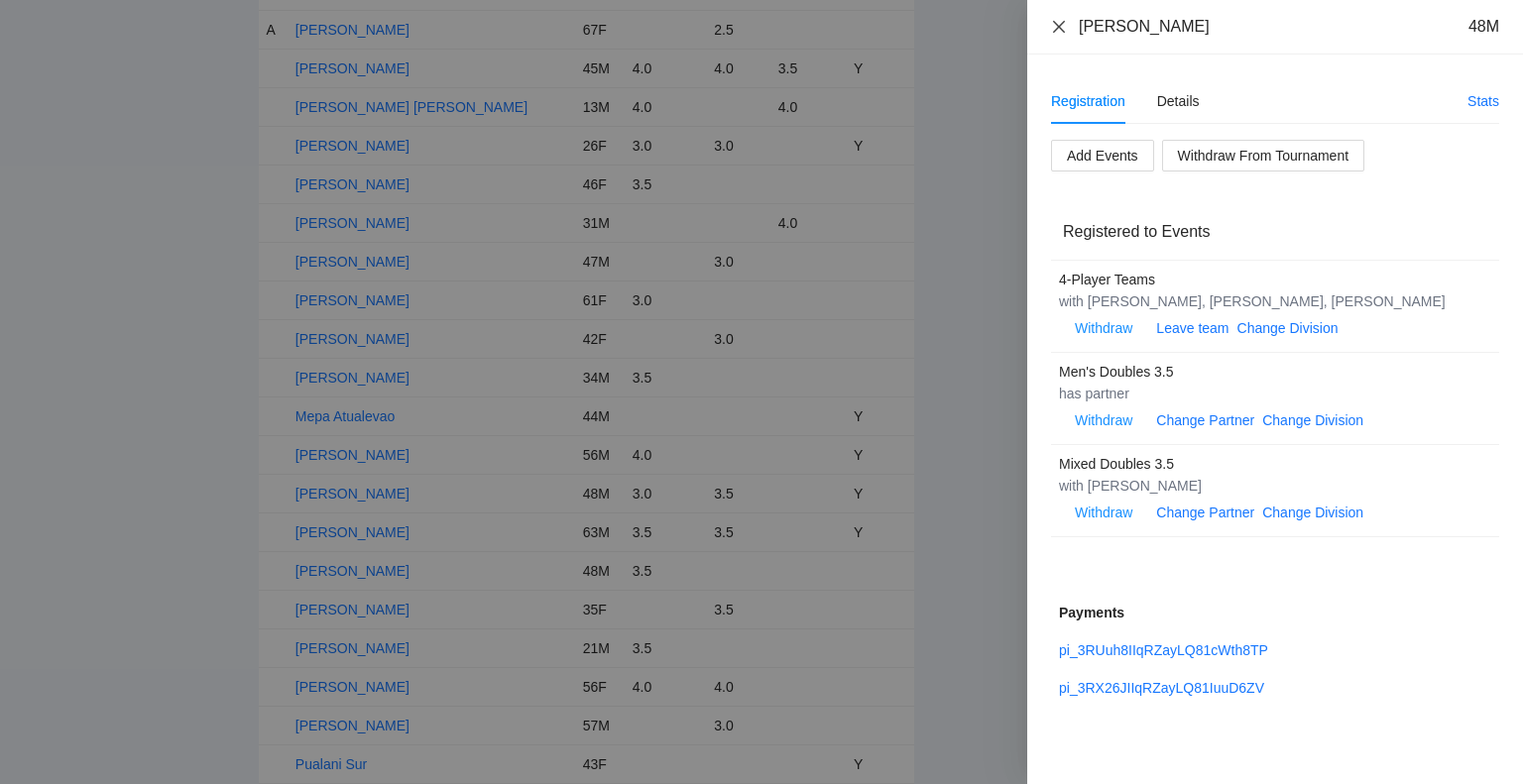 click 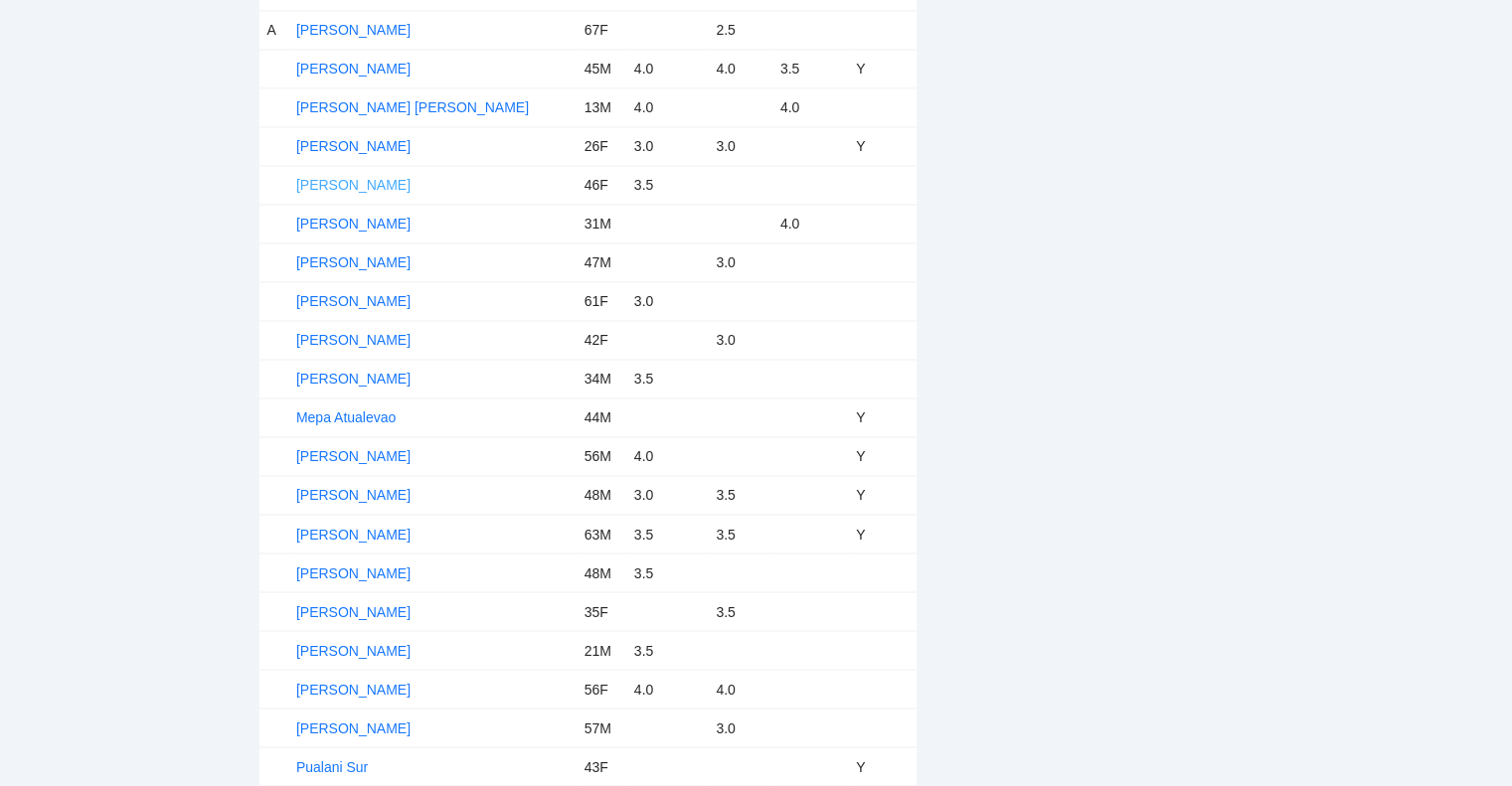 click on "[PERSON_NAME]" at bounding box center [353, 185] 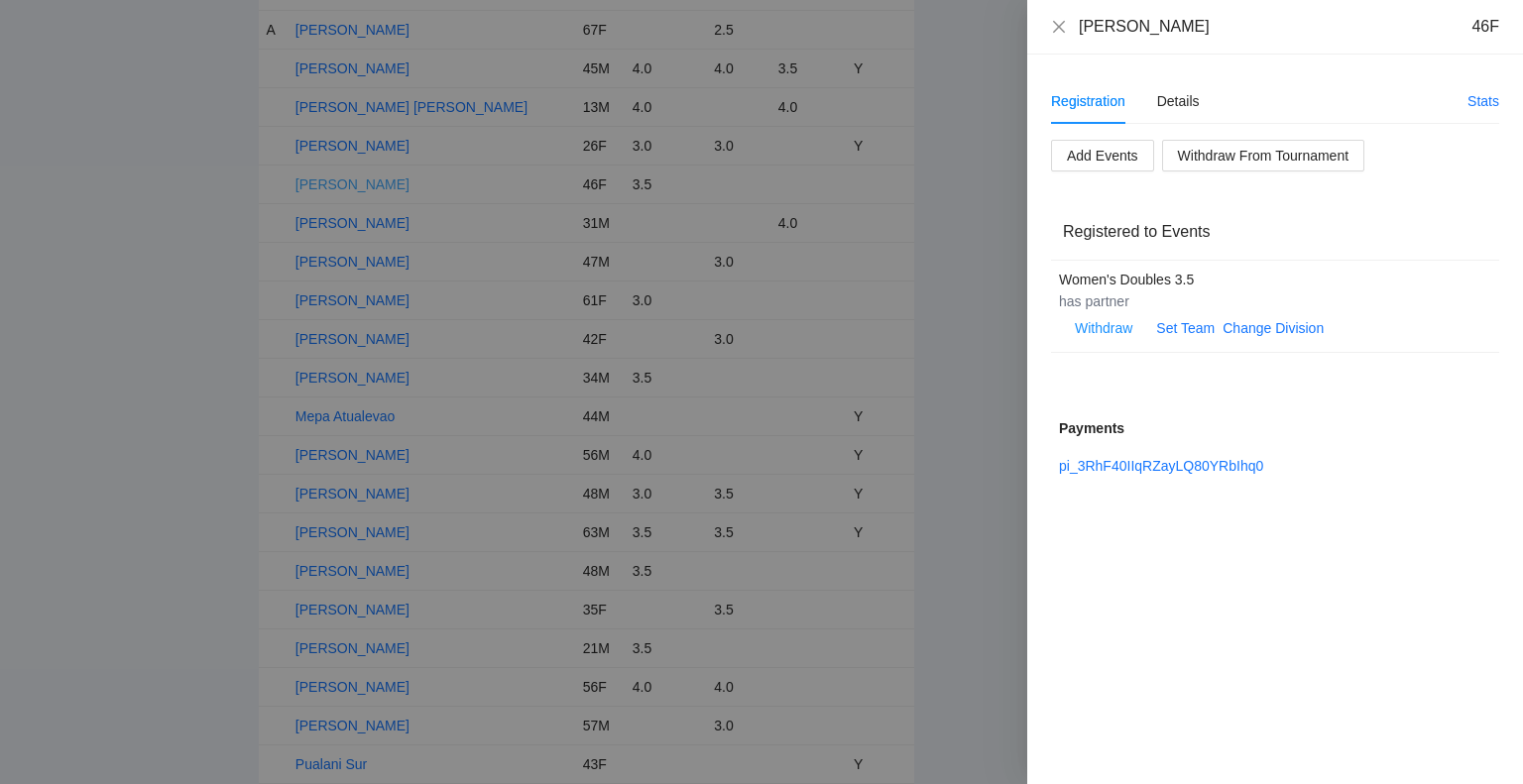 click on "pb rally Leagues Admin Tournaments [PERSON_NAME] Hot August Nights 2025 by Excel Pickleball [DATE]-[DATE]   126  Players Registered Details Registration Brackets Players Run QR [DATE] Player Age Doubles Mixed Singles Teams [PERSON_NAME] 32M 3.0 [PERSON_NAME] 51M 4.0 4.0 Y [PERSON_NAME] 37F Y [PERSON_NAME] 30M 4.0 3.5 [PERSON_NAME] 58M Y [PERSON_NAME] 32M 3.5 [PERSON_NAME] 45F 4.0 Y [PERSON_NAME] 37M 4.5 [PERSON_NAME] 37M 2.5 2.5 3.0 [PERSON_NAME] 61F 3.5 3.0 [PERSON_NAME] 60F 3.0 [PERSON_NAME] 61M 3.5 [PERSON_NAME] 19F 4.5 A [PERSON_NAME] 36F Y [PERSON_NAME] 37F 3.0 Y [PERSON_NAME] 34F 3.0 [PERSON_NAME] 57M 3.5 3.5 3.0 Y [PERSON_NAME] 32M 2.5 [PERSON_NAME] 65M 4.0 4.0 Y [PERSON_NAME] 44M 3.5 3.5 Y [PERSON_NAME] 44F 3.0 [PERSON_NAME] 46M 3.0 Y [PERSON_NAME] 56M 3.0 [PERSON_NAME] Templo 30M 3.0 [PERSON_NAME] 22M 2.5 [PERSON_NAME] 41F 4.0 4.0 Y [PERSON_NAME] 27F 2.5 [PERSON_NAME] 41F 2.5 [PERSON_NAME] 26M 4.0 [PERSON_NAME] 37M 2.5 [PERSON_NAME] 53F 3.5 3.5 2.5 Y [PERSON_NAME] 32F 3.0 39F 4.0 Y" at bounding box center (754, -2848) 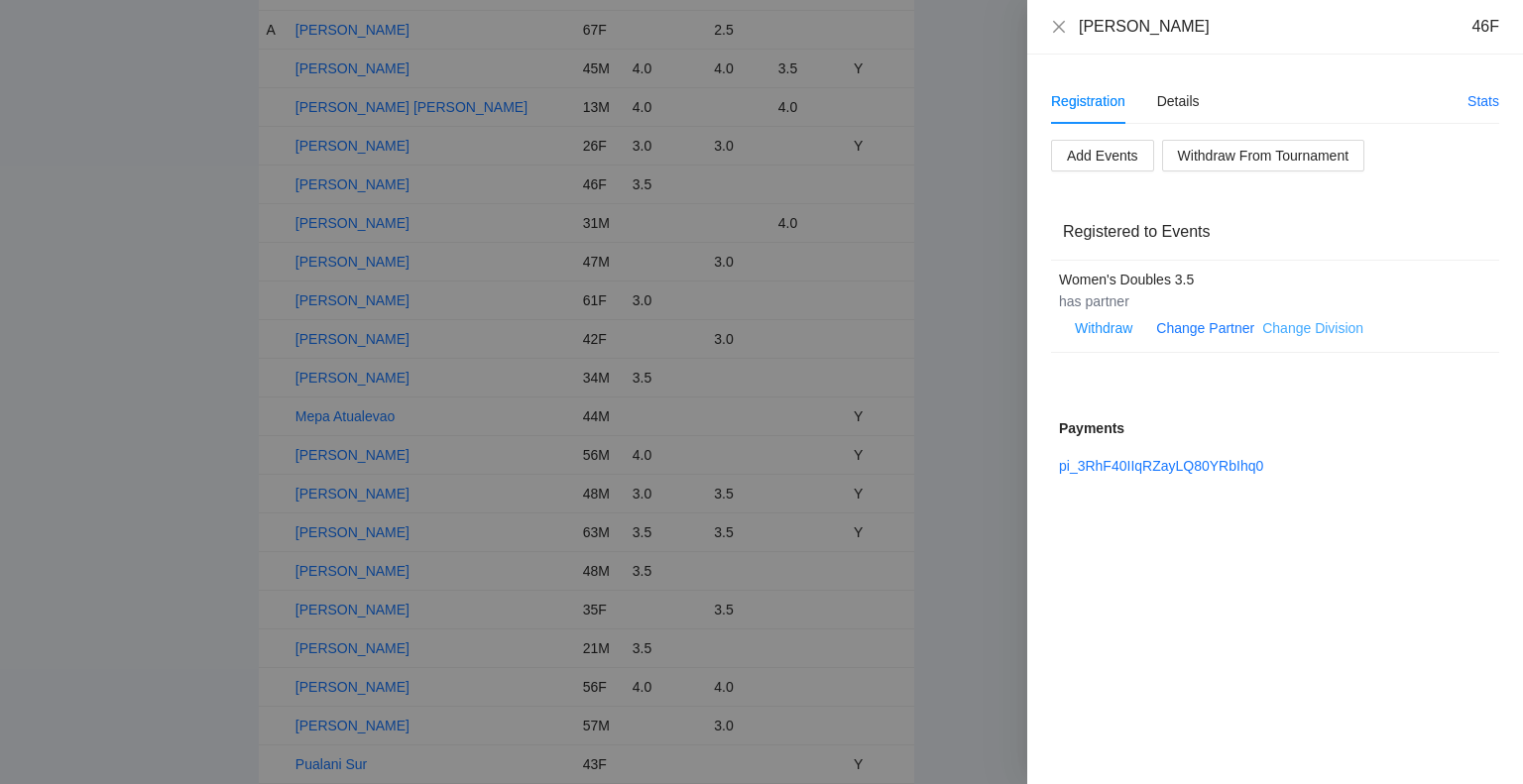 click on "Change Division" at bounding box center (1313, 328) 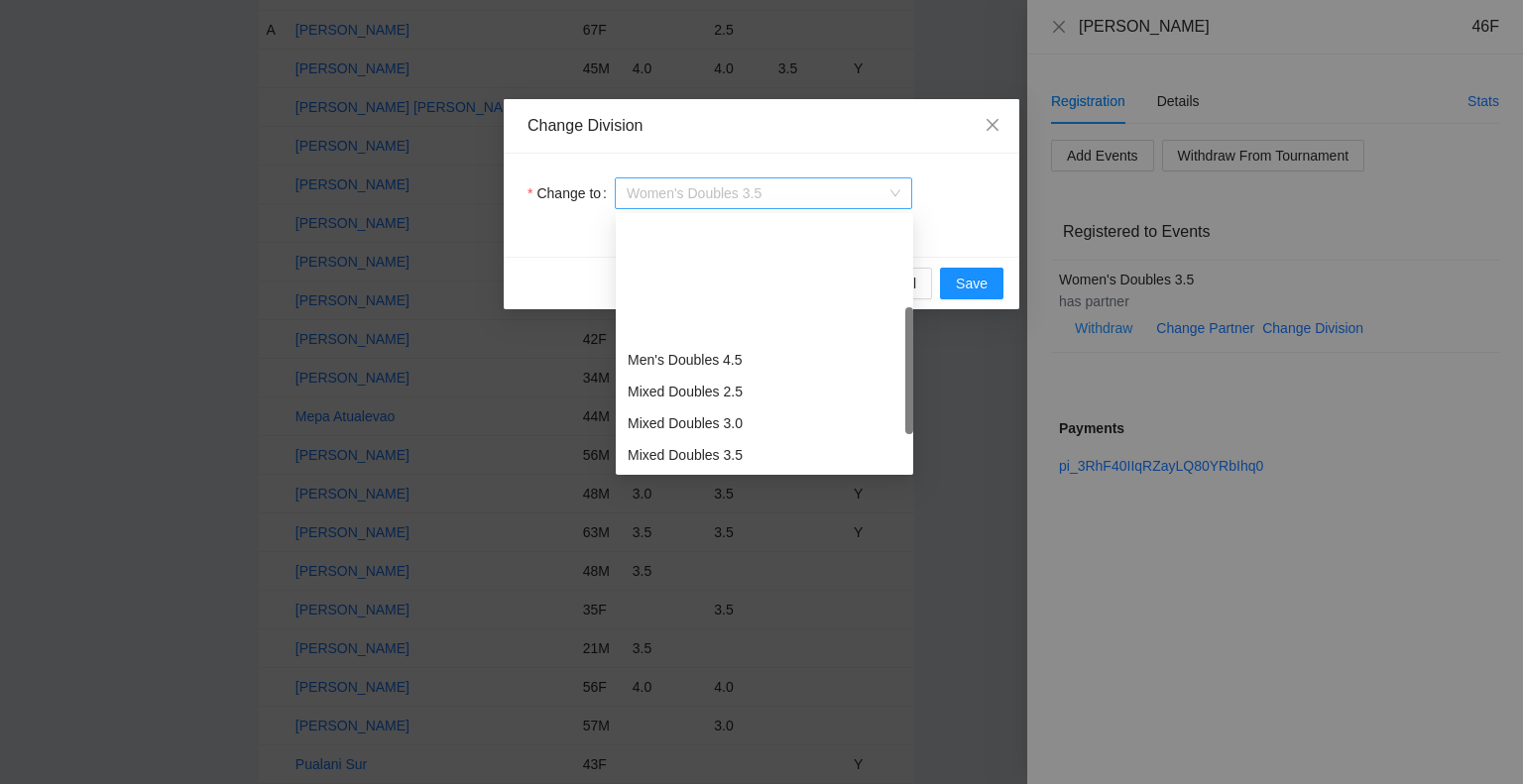 click on "Women's Doubles 3.5" at bounding box center (763, 193) 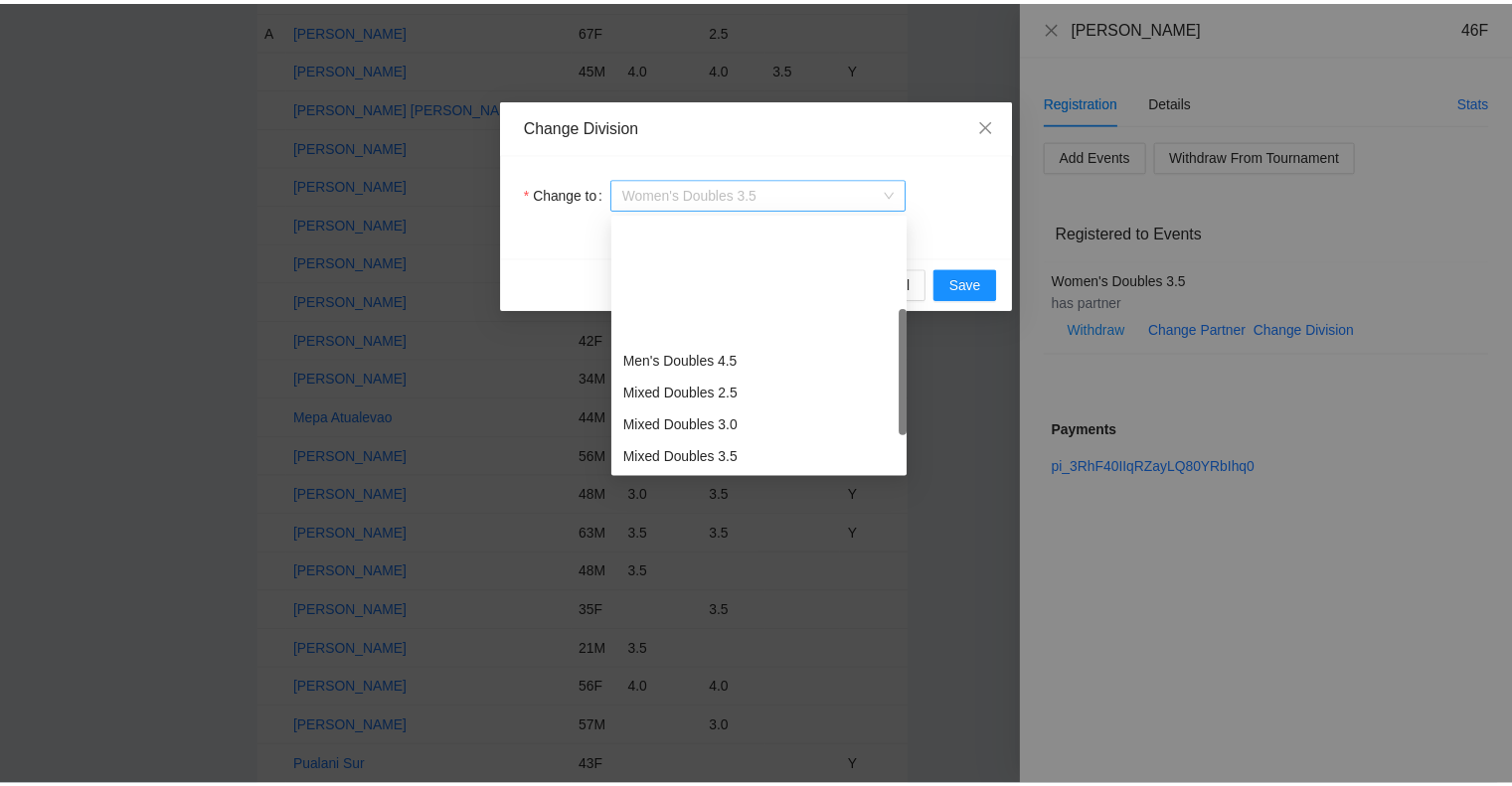 scroll, scrollTop: 159, scrollLeft: 0, axis: vertical 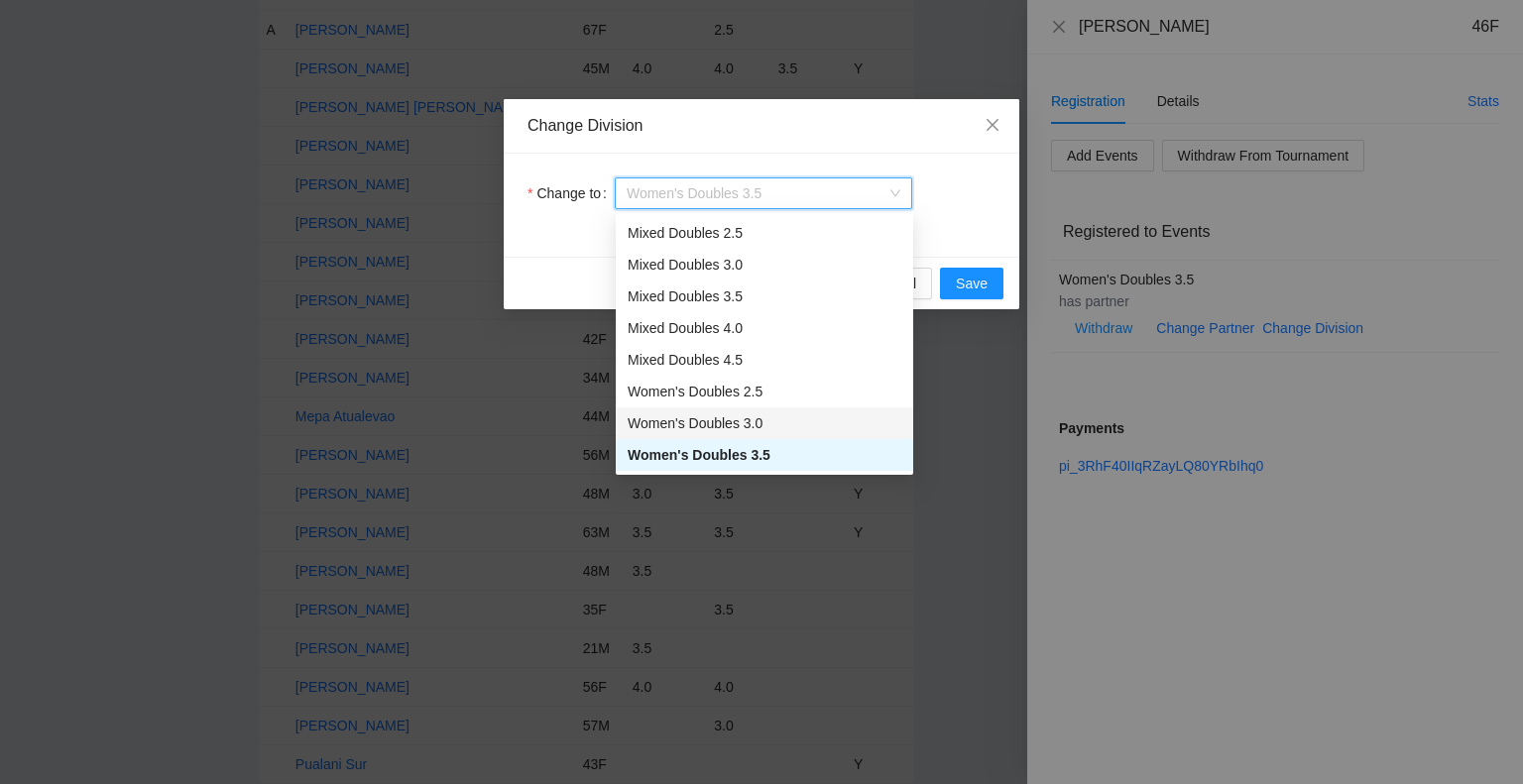 click on "Women's Doubles 3.0" at bounding box center [764, 423] 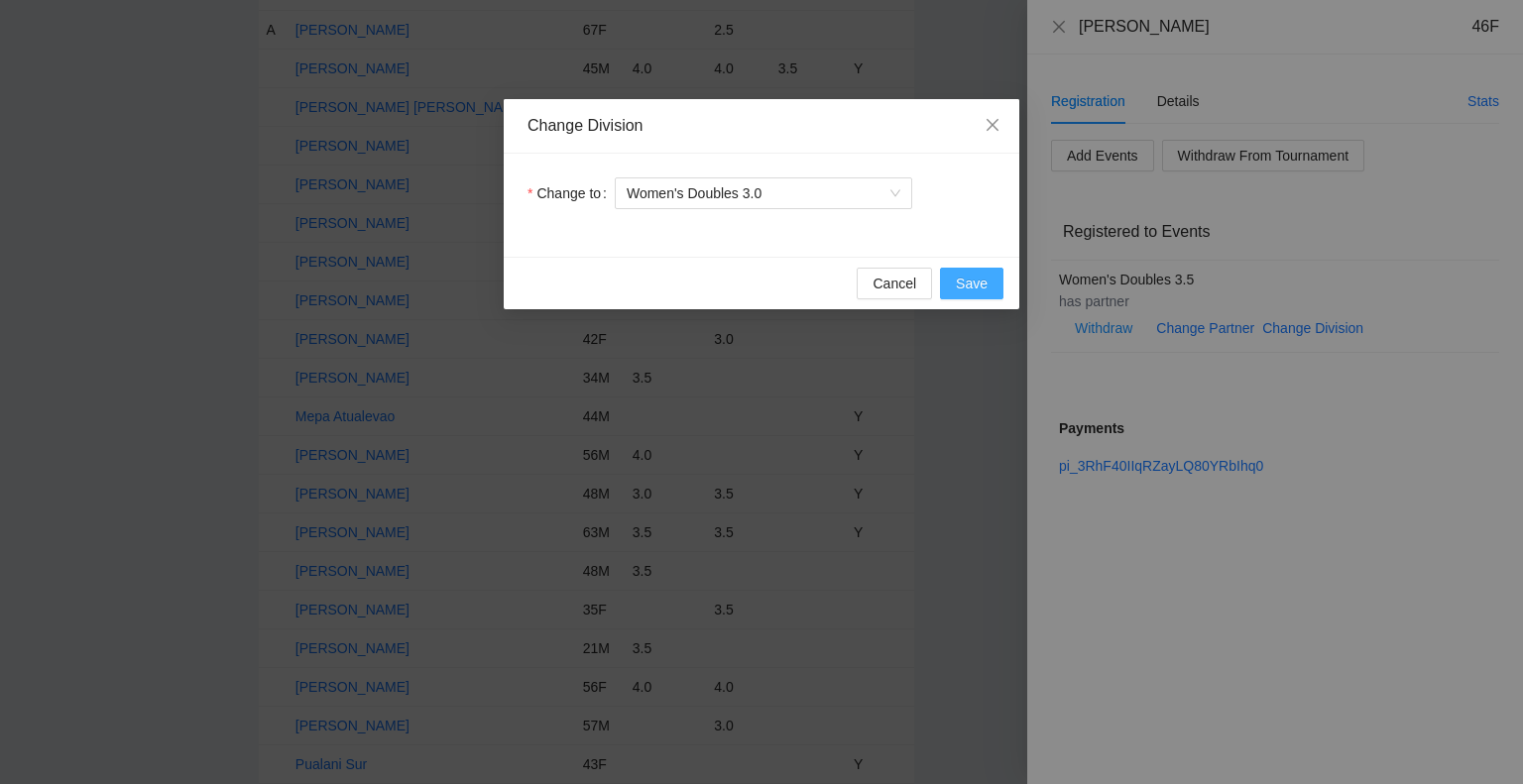click on "Save" at bounding box center (972, 283) 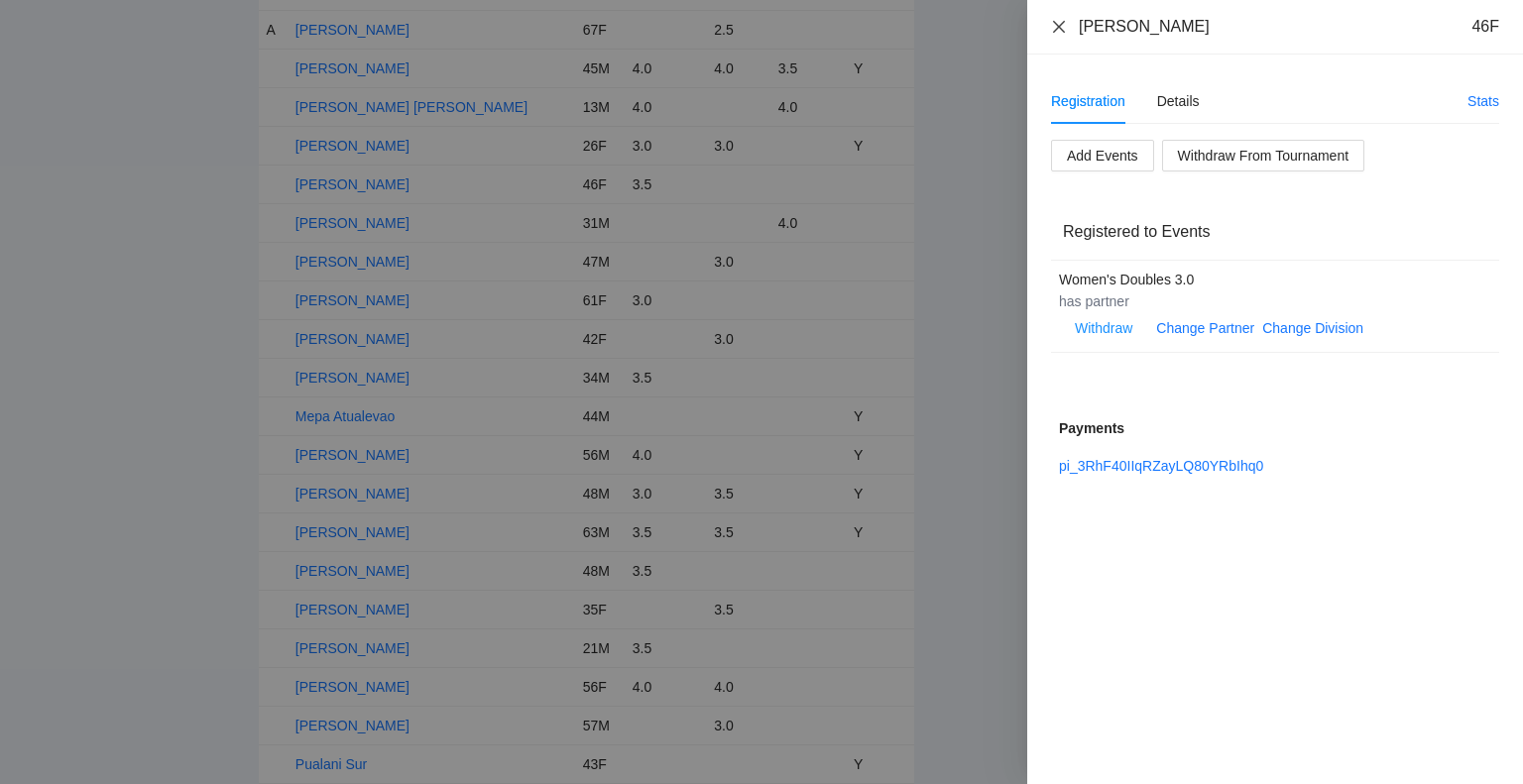 click 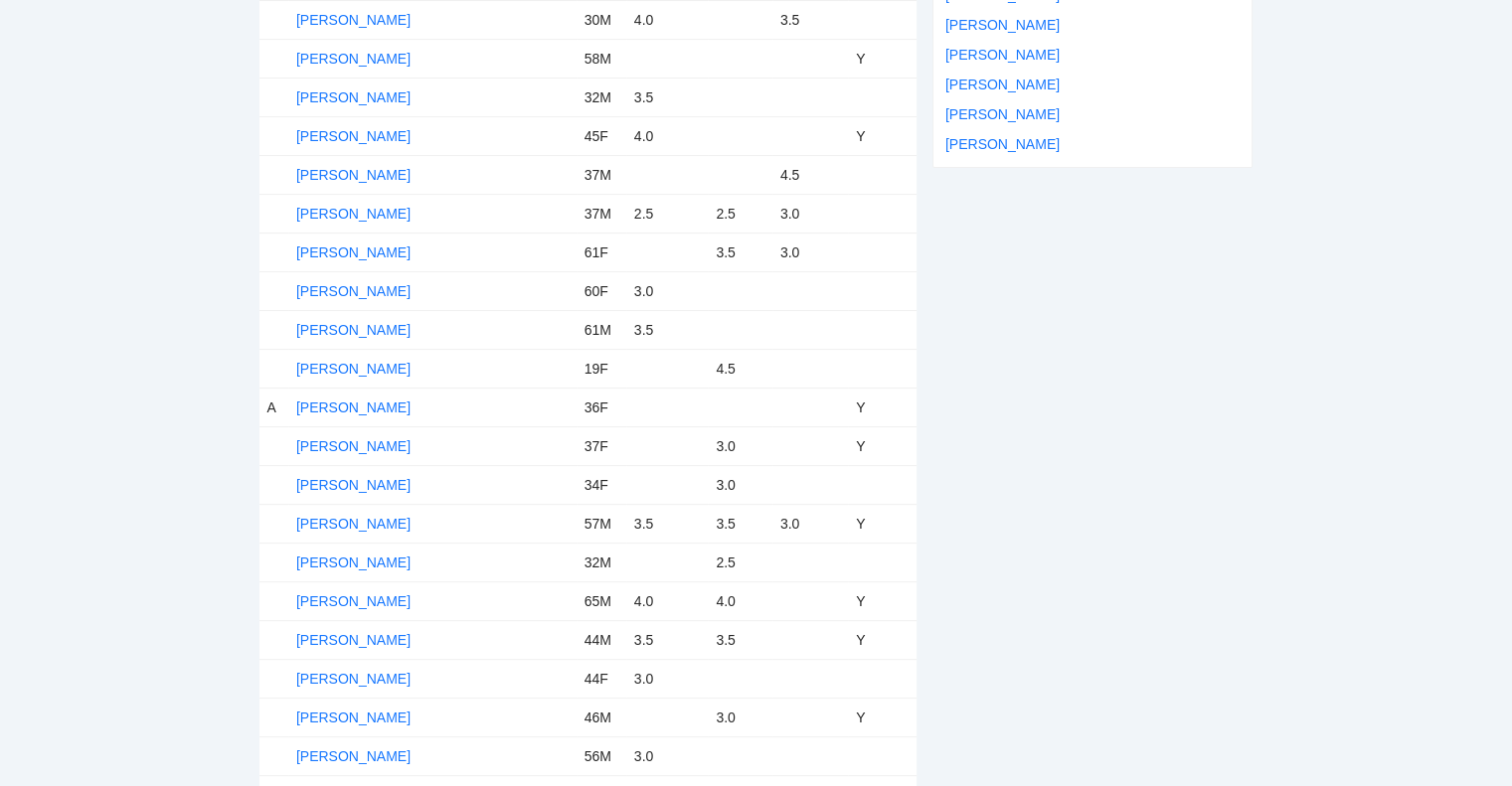 scroll, scrollTop: 0, scrollLeft: 0, axis: both 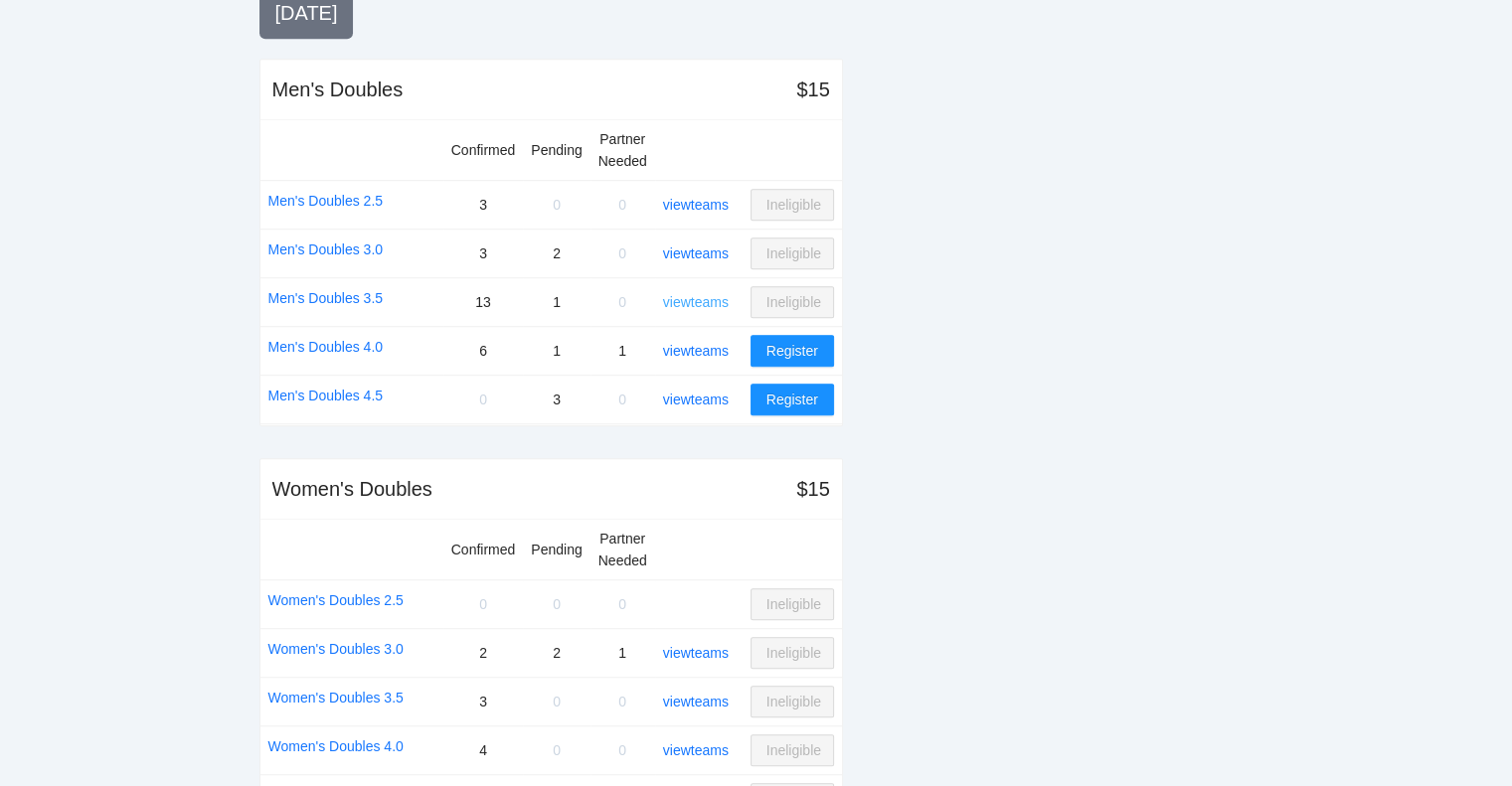 click on "view  teams" at bounding box center [696, 302] 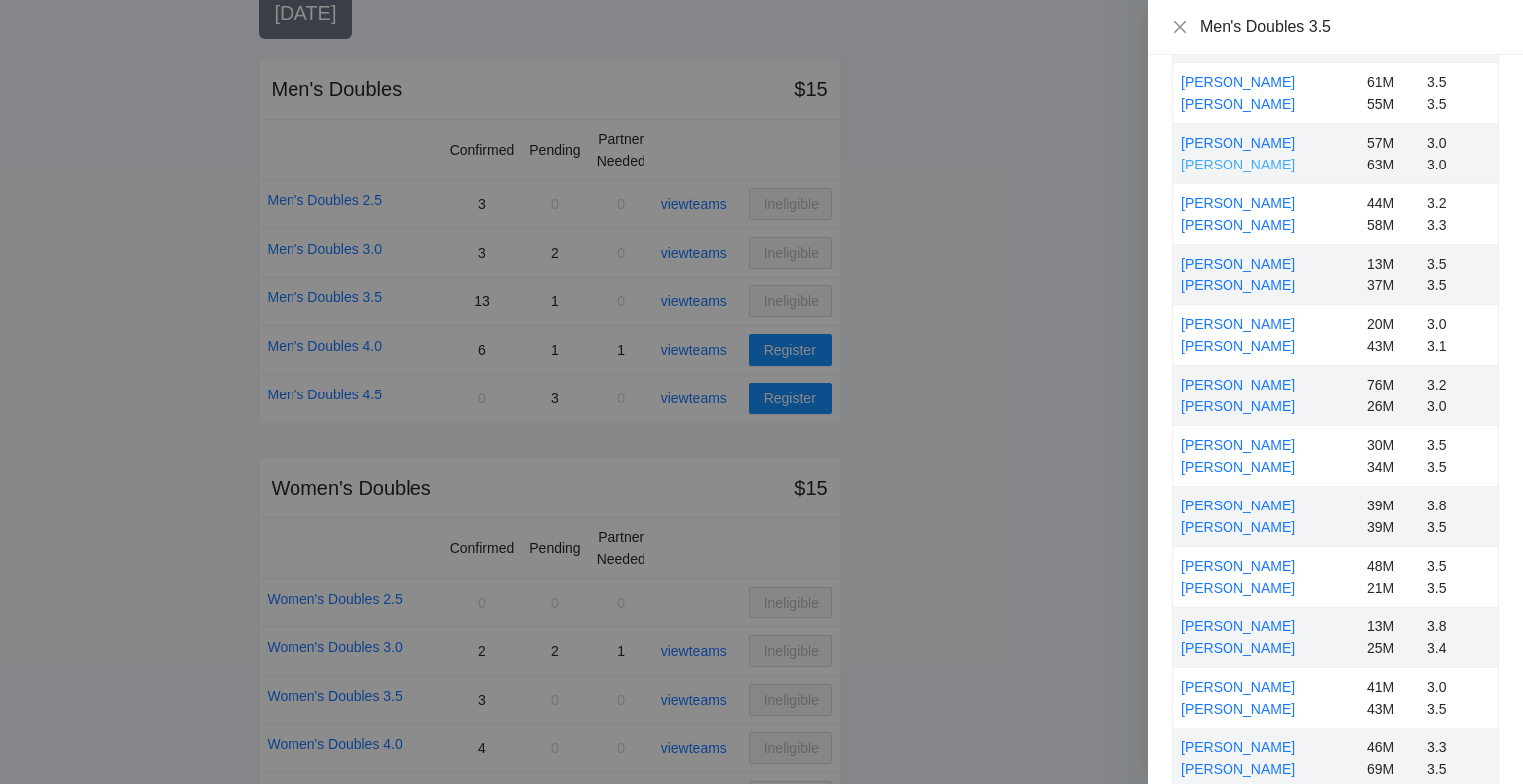 scroll, scrollTop: 0, scrollLeft: 0, axis: both 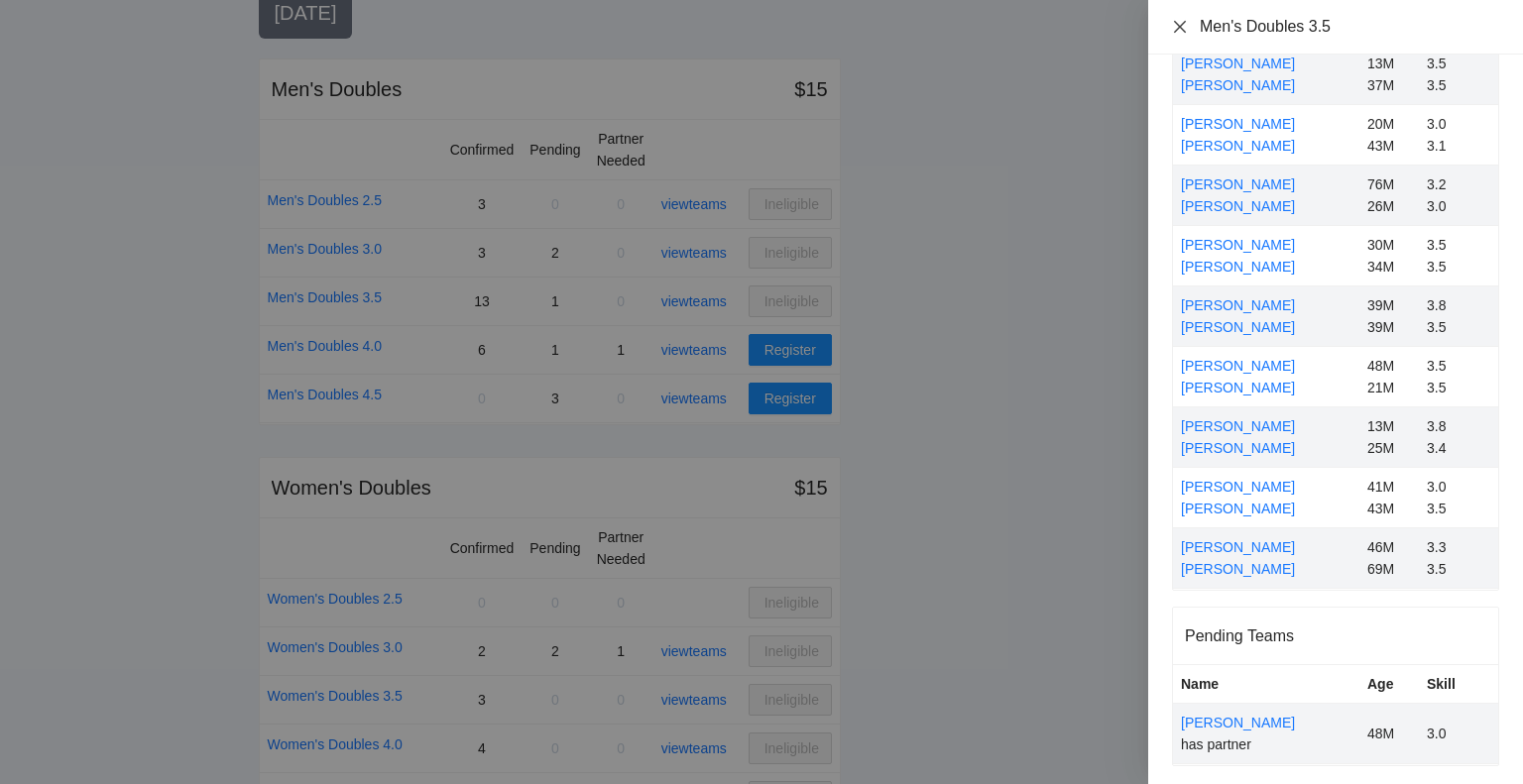 click 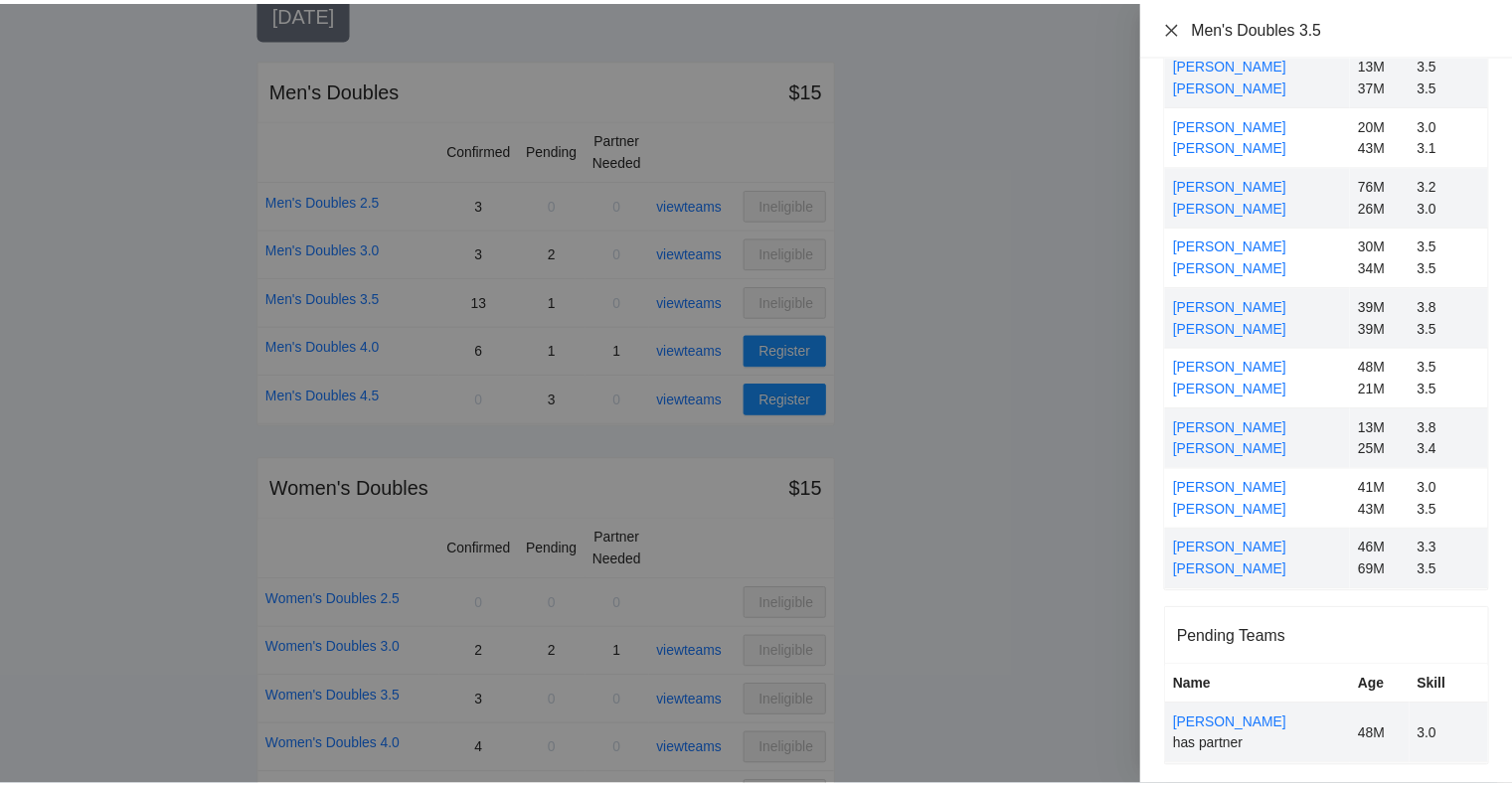 scroll, scrollTop: 0, scrollLeft: 0, axis: both 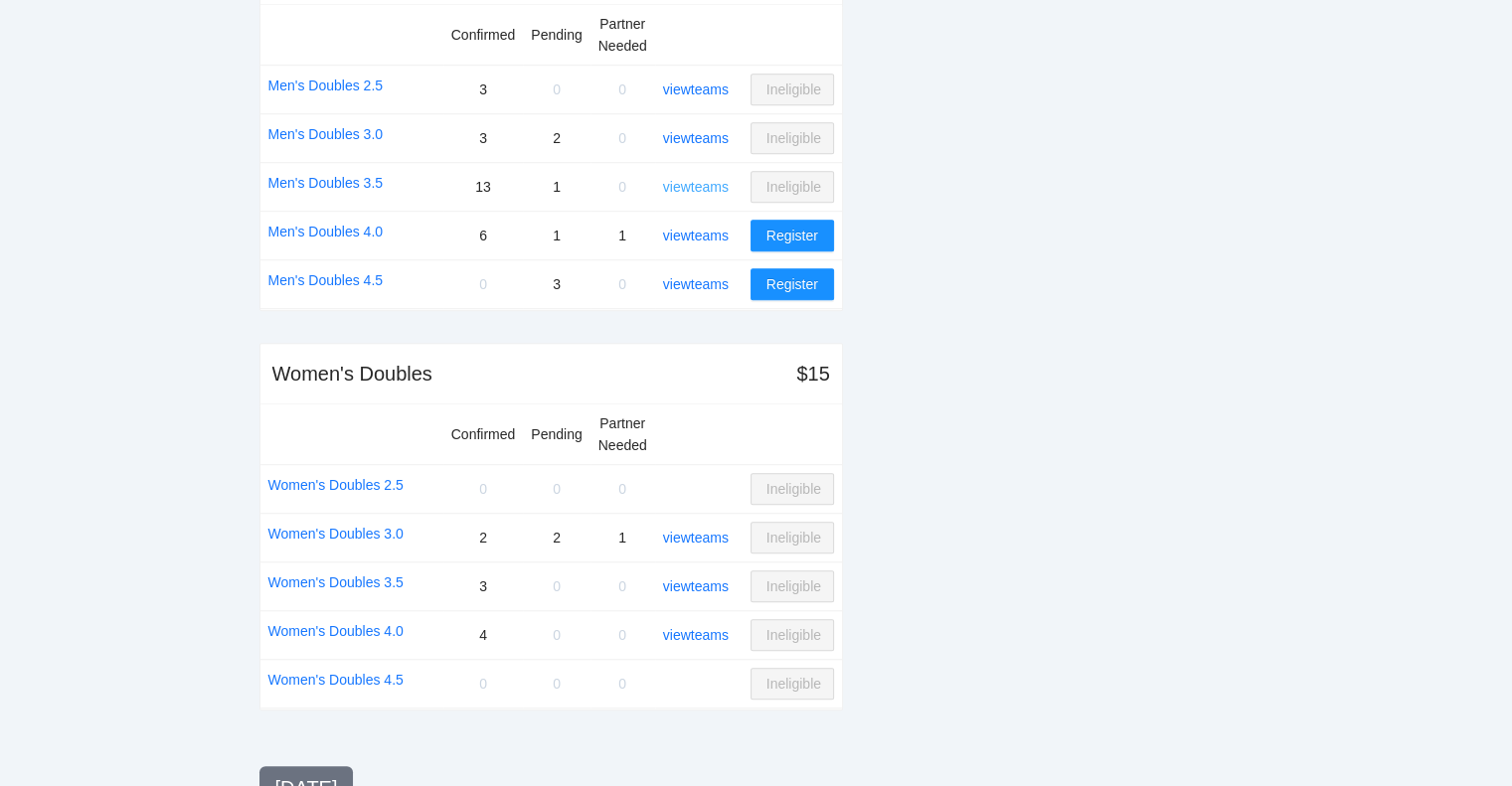 click on "view  teams" at bounding box center (696, 187) 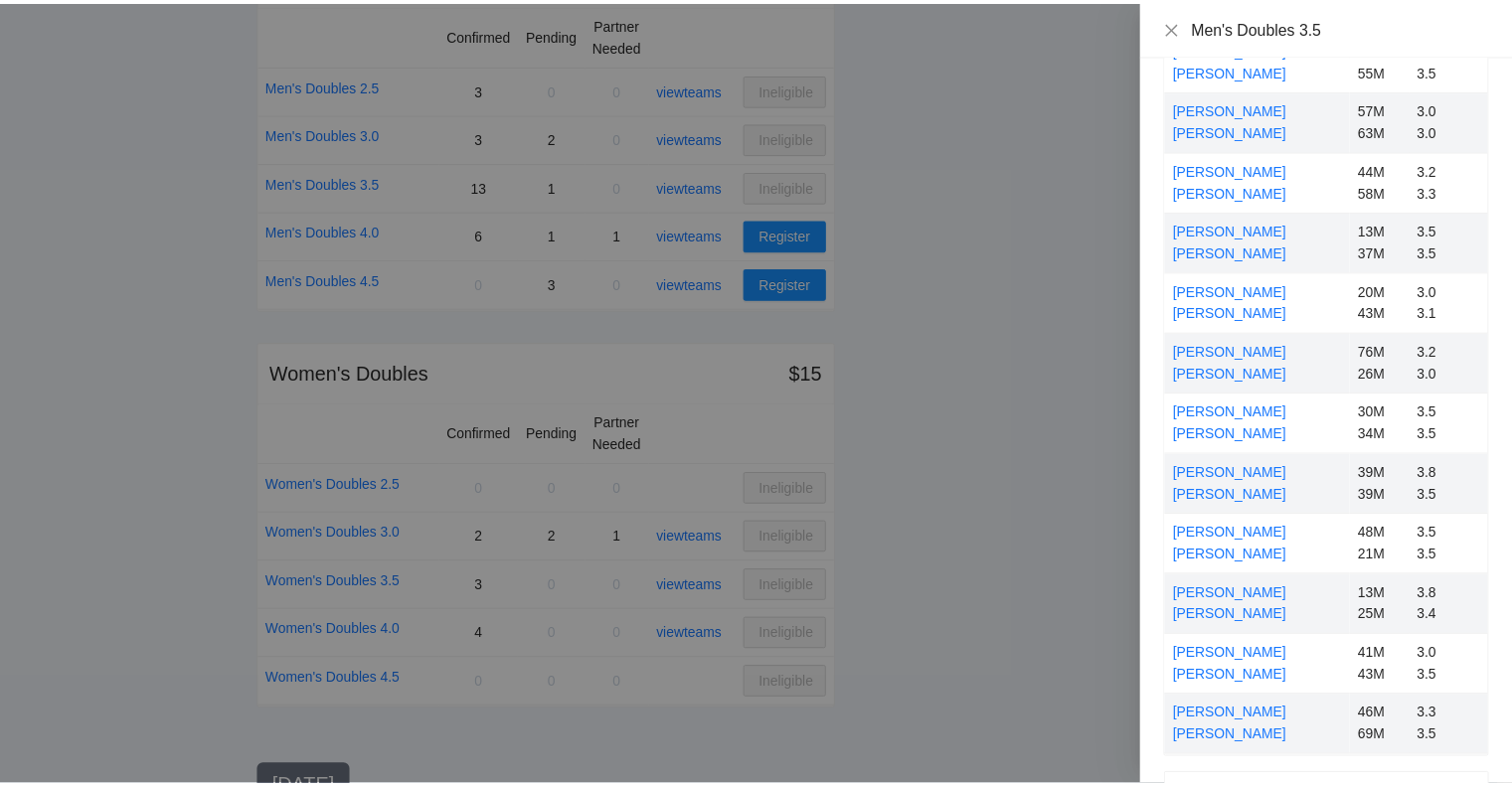 scroll, scrollTop: 0, scrollLeft: 0, axis: both 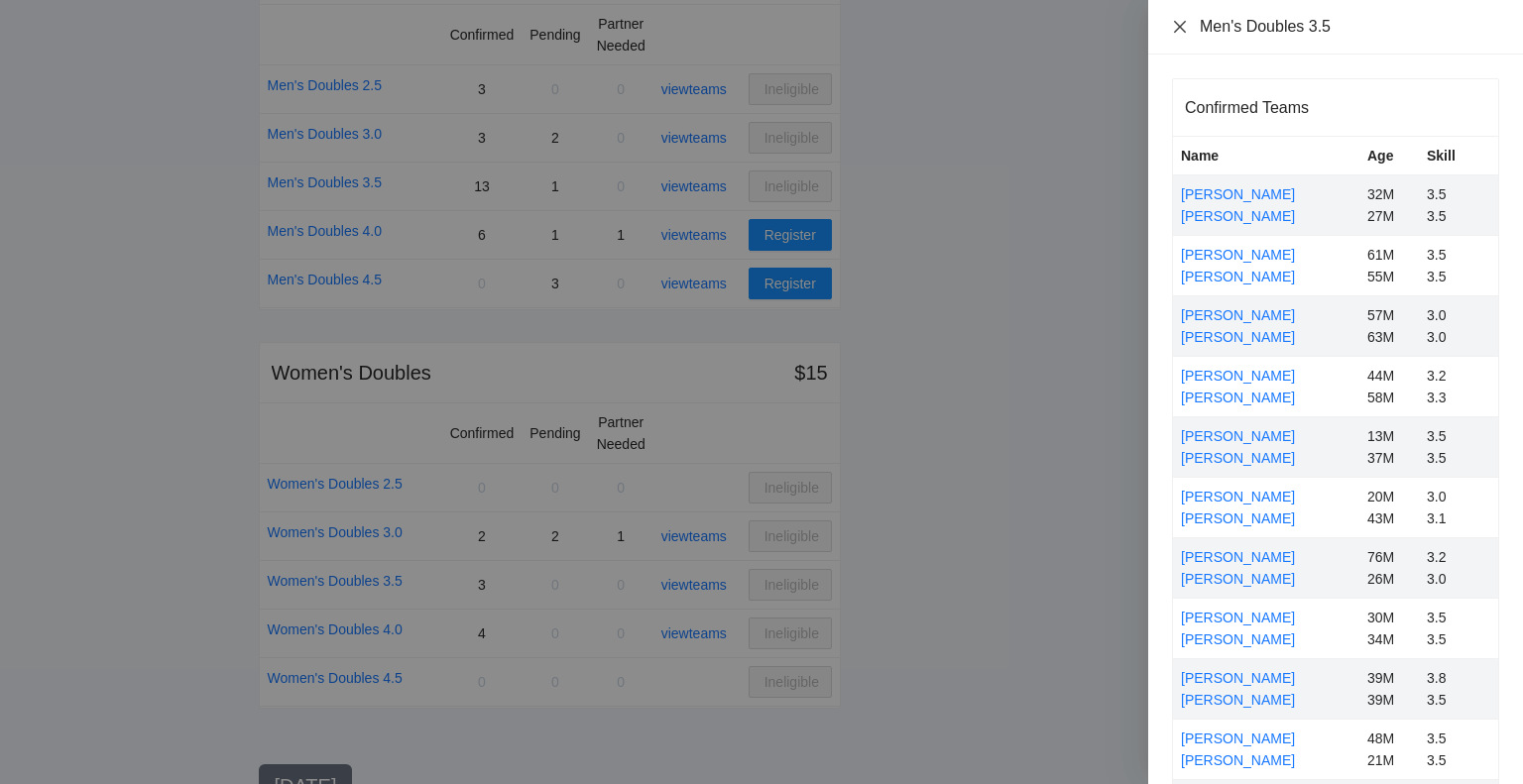 click 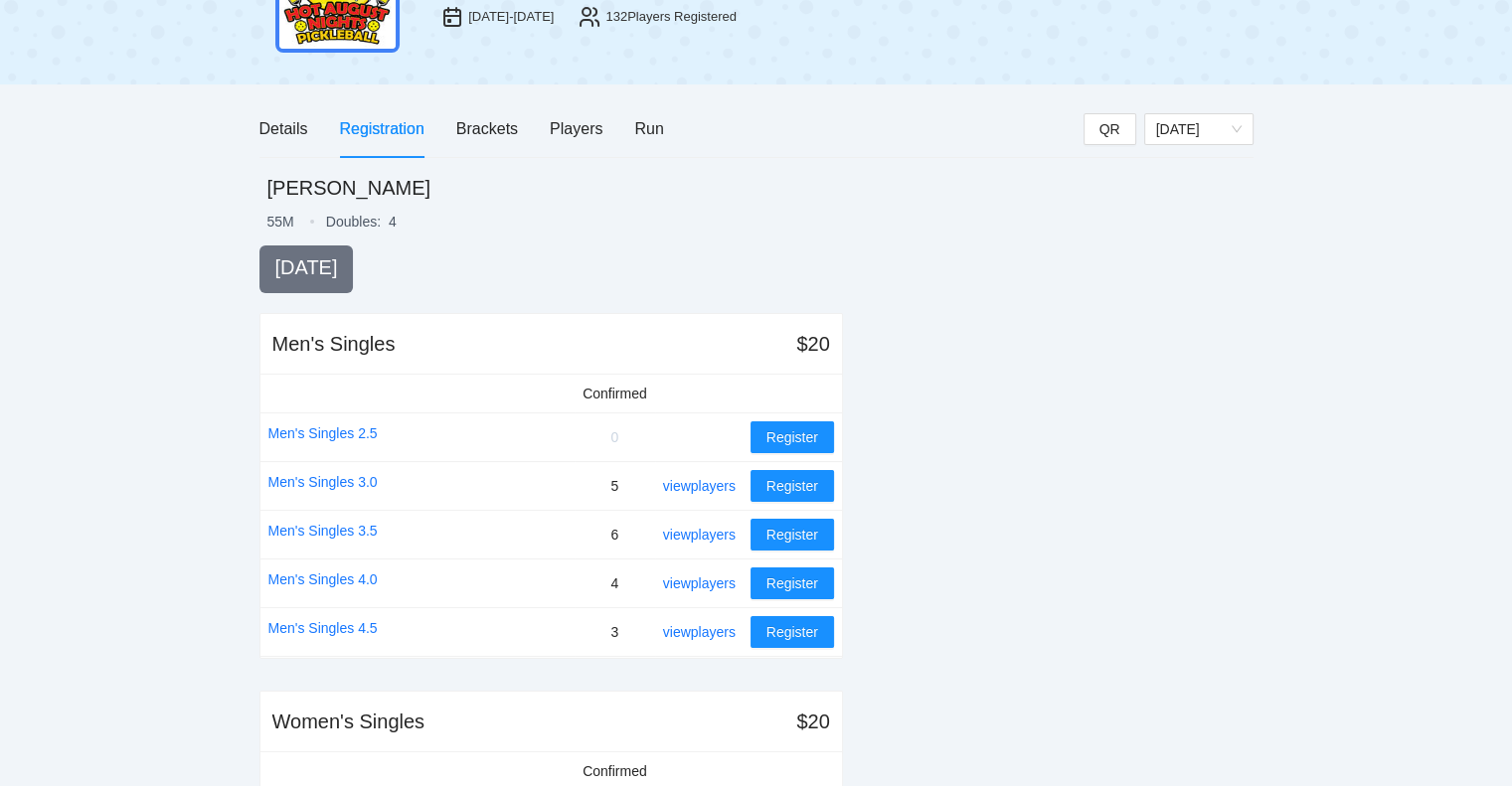 scroll, scrollTop: 0, scrollLeft: 0, axis: both 